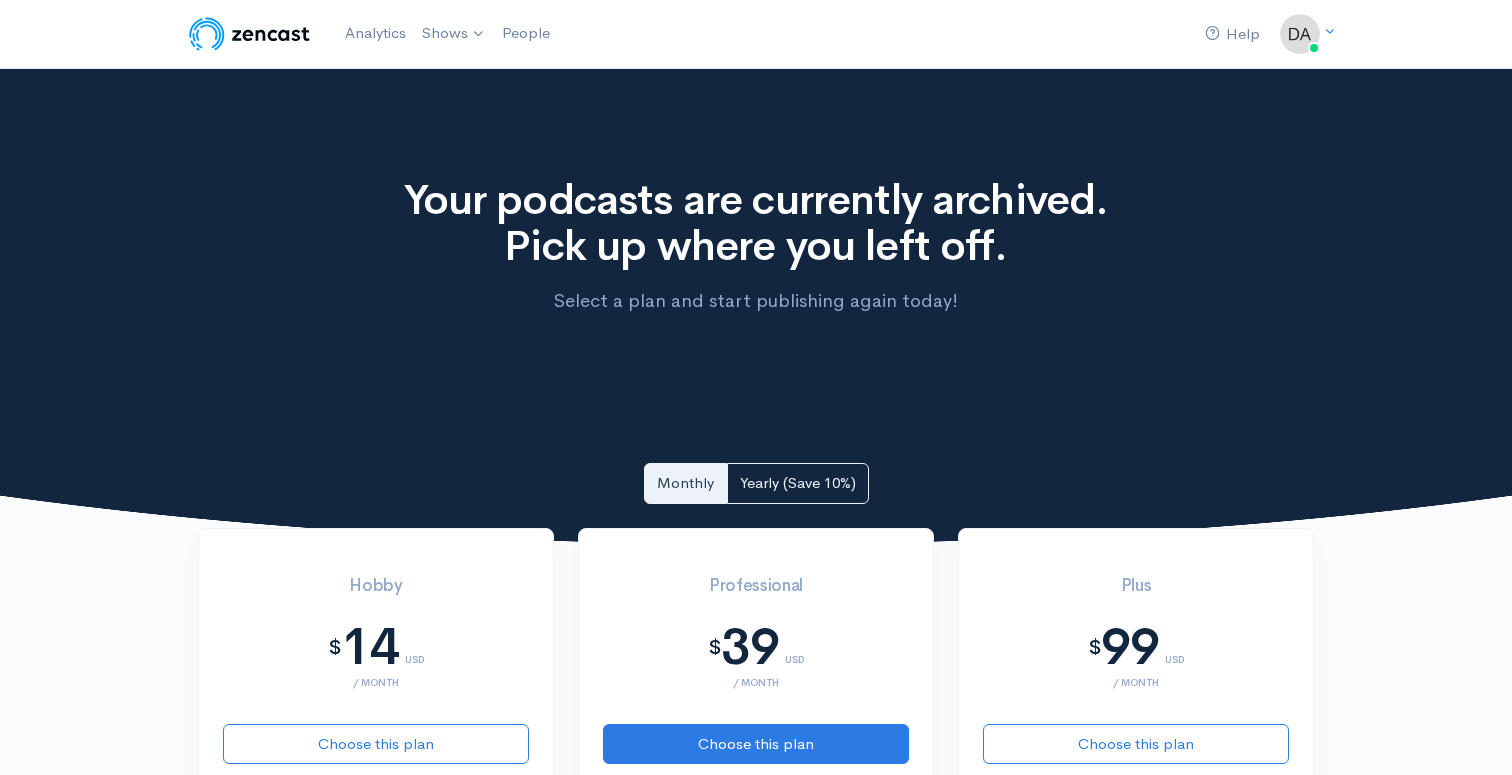 scroll, scrollTop: 0, scrollLeft: 0, axis: both 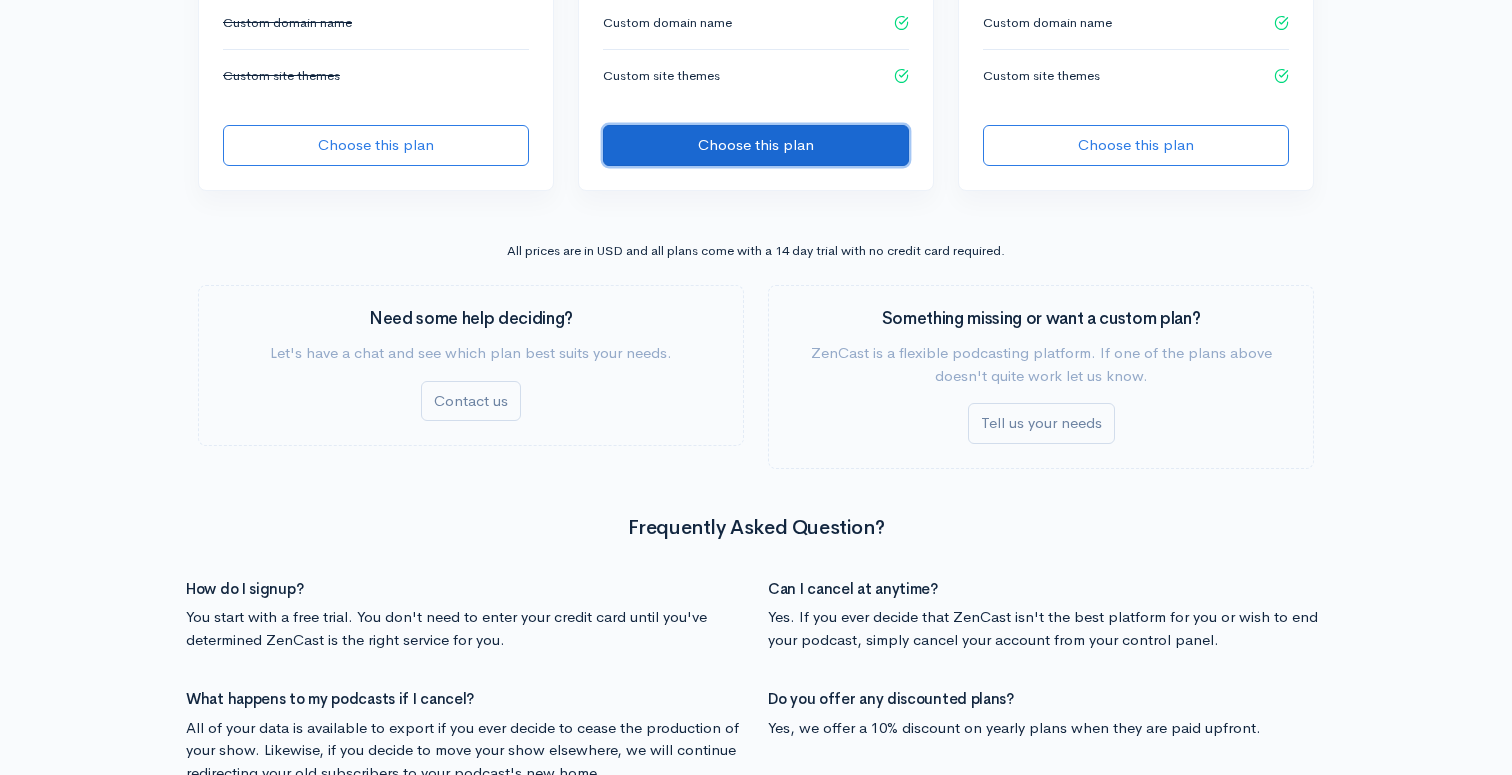 click on "Choose this plan" at bounding box center (756, 145) 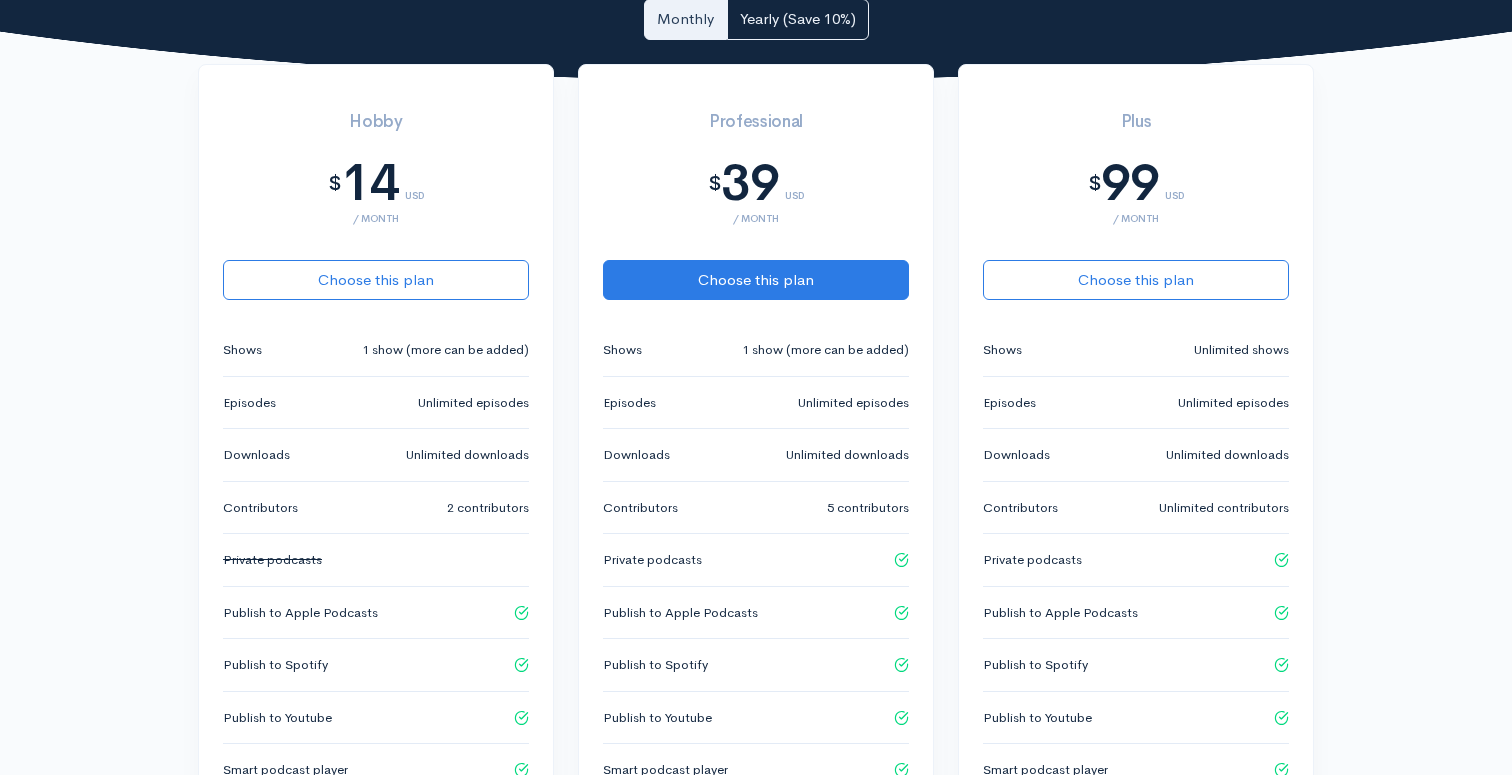 scroll, scrollTop: 0, scrollLeft: 0, axis: both 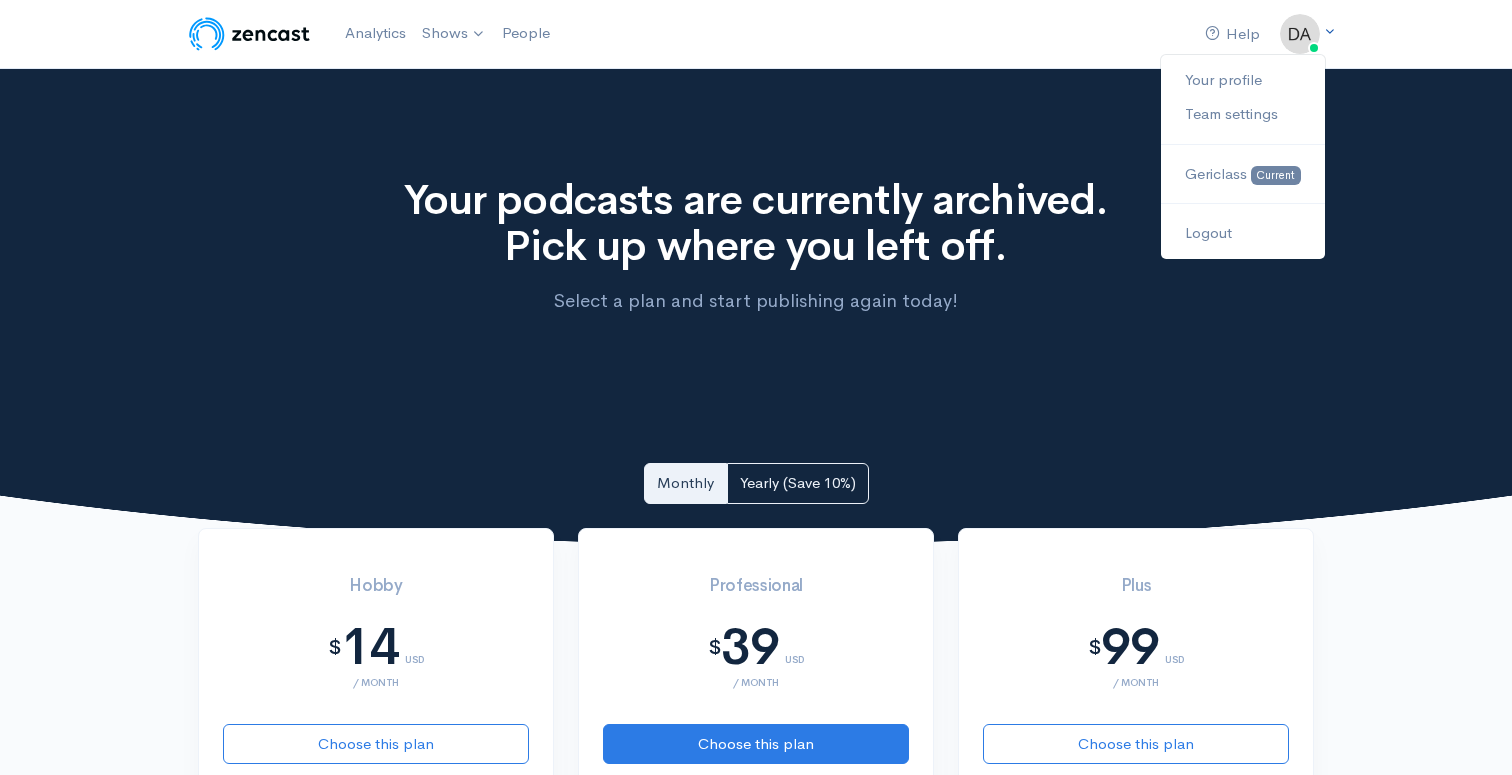 click at bounding box center (1300, 34) 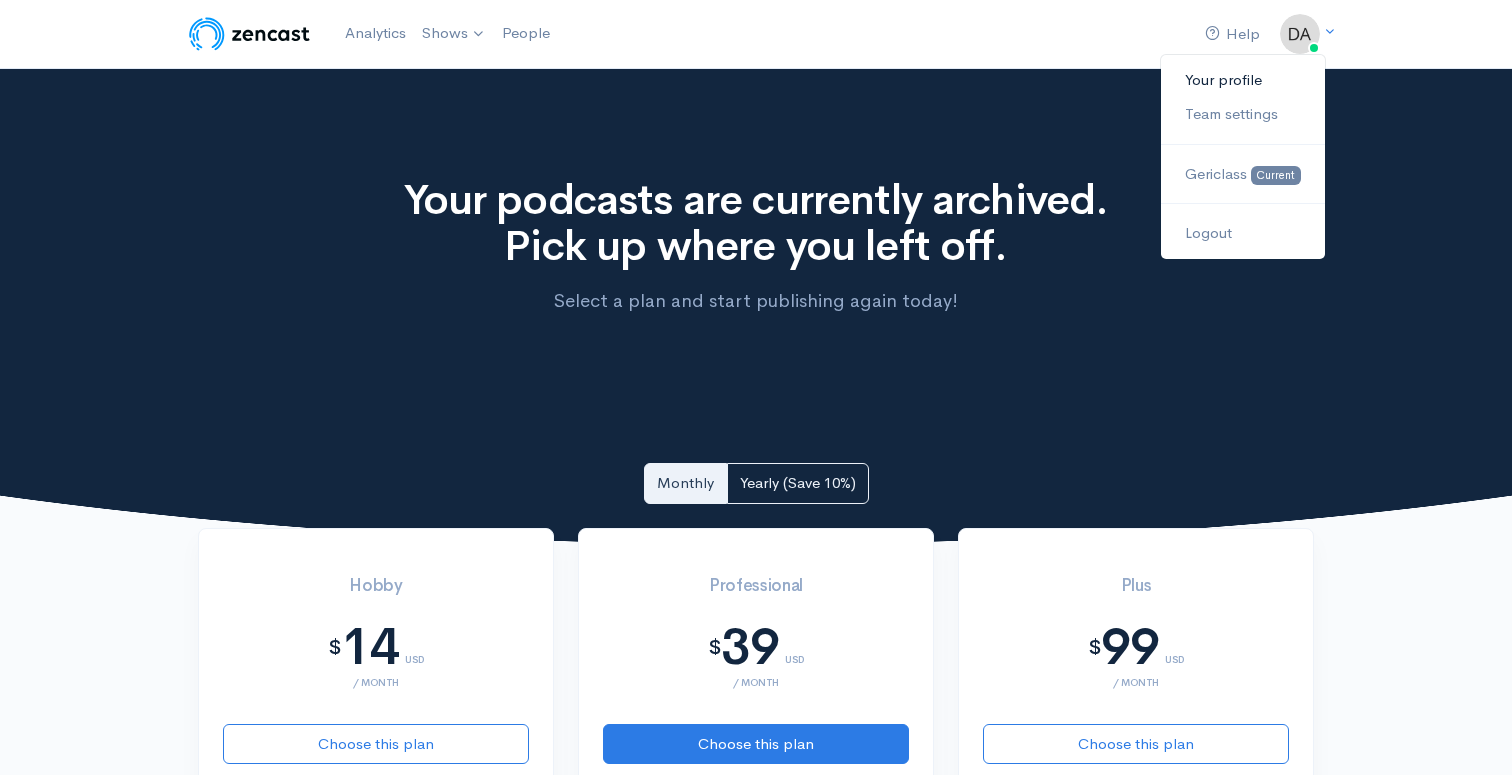 click on "Your profile" at bounding box center (1243, 80) 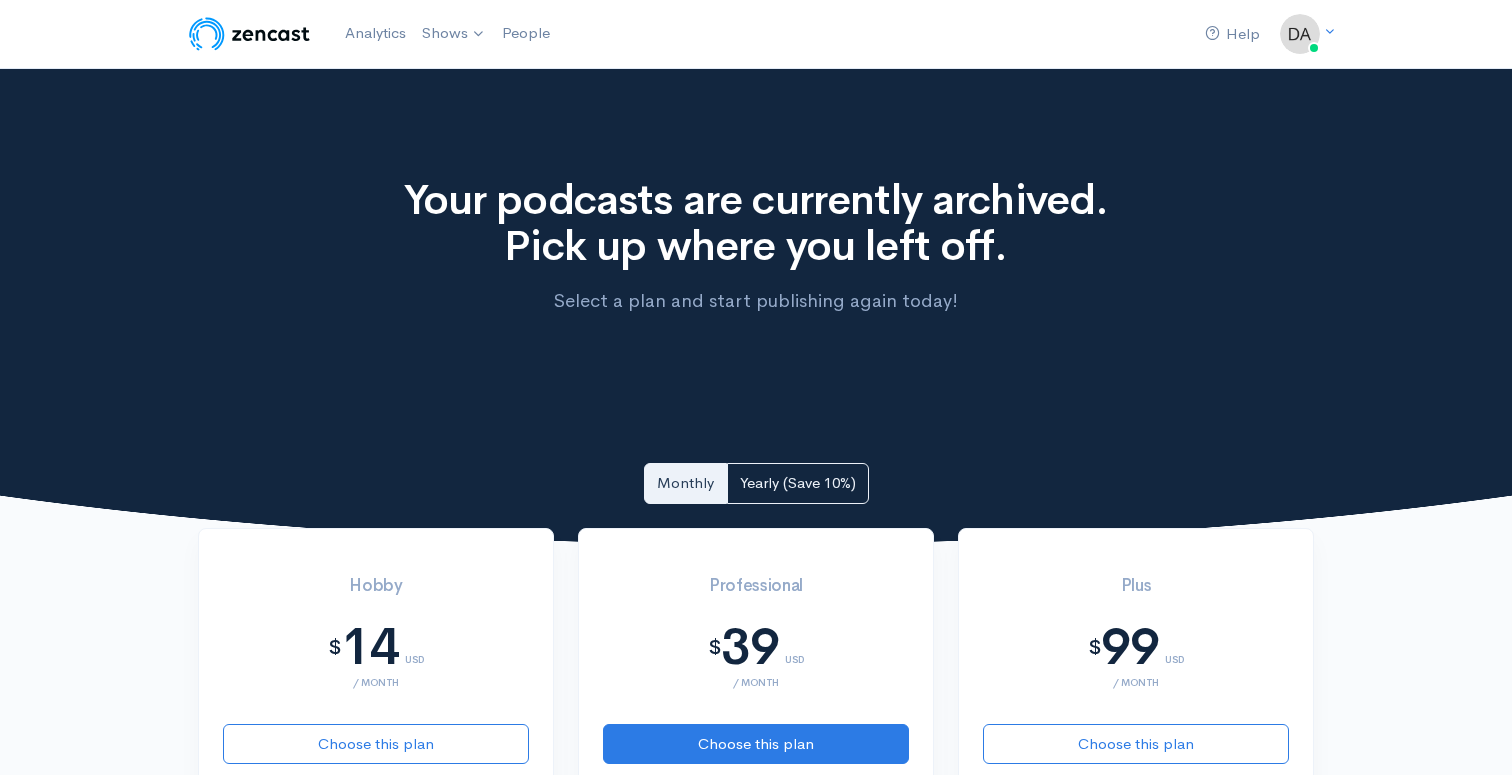 scroll, scrollTop: 0, scrollLeft: 0, axis: both 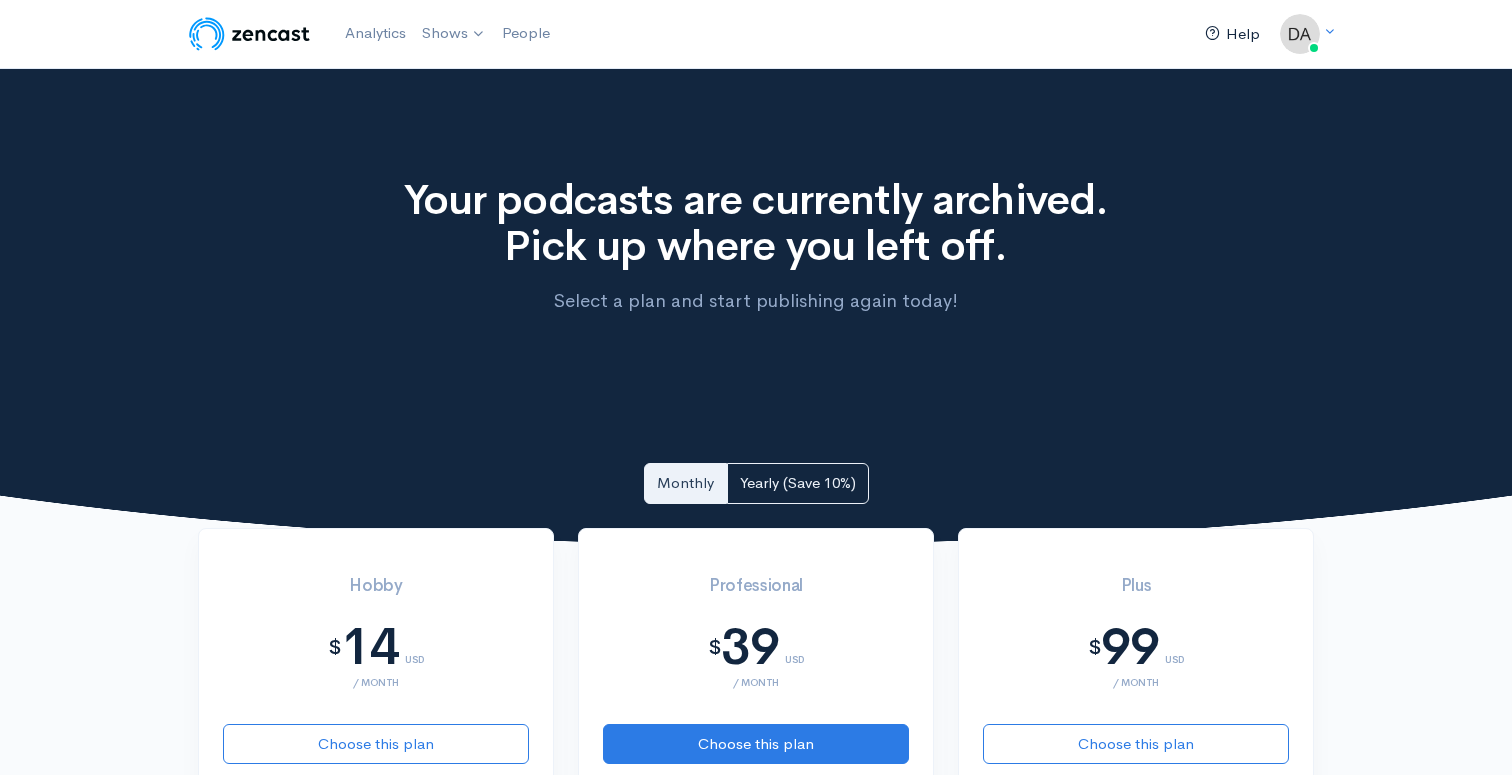 click on "Help" at bounding box center [1232, 34] 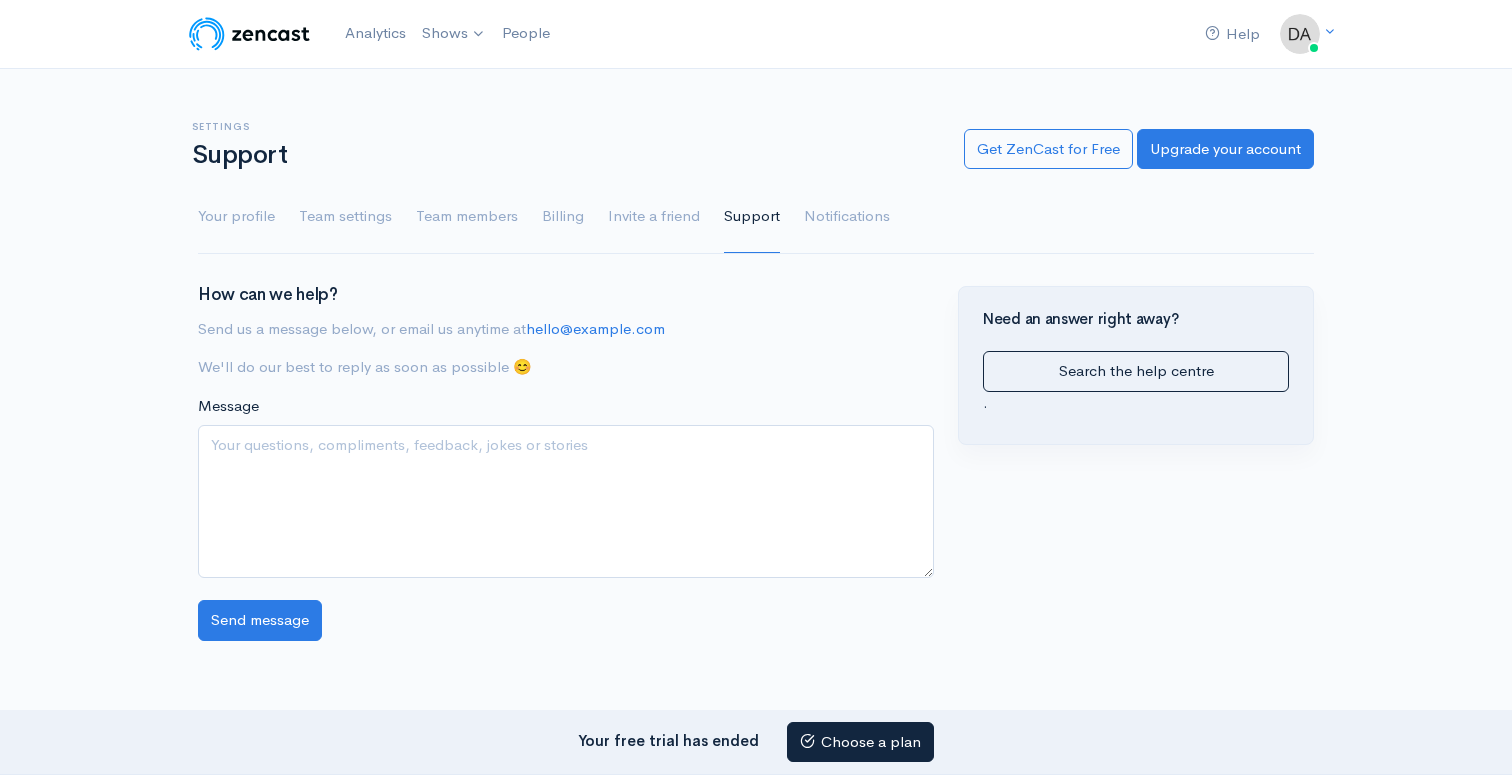 scroll, scrollTop: 0, scrollLeft: 0, axis: both 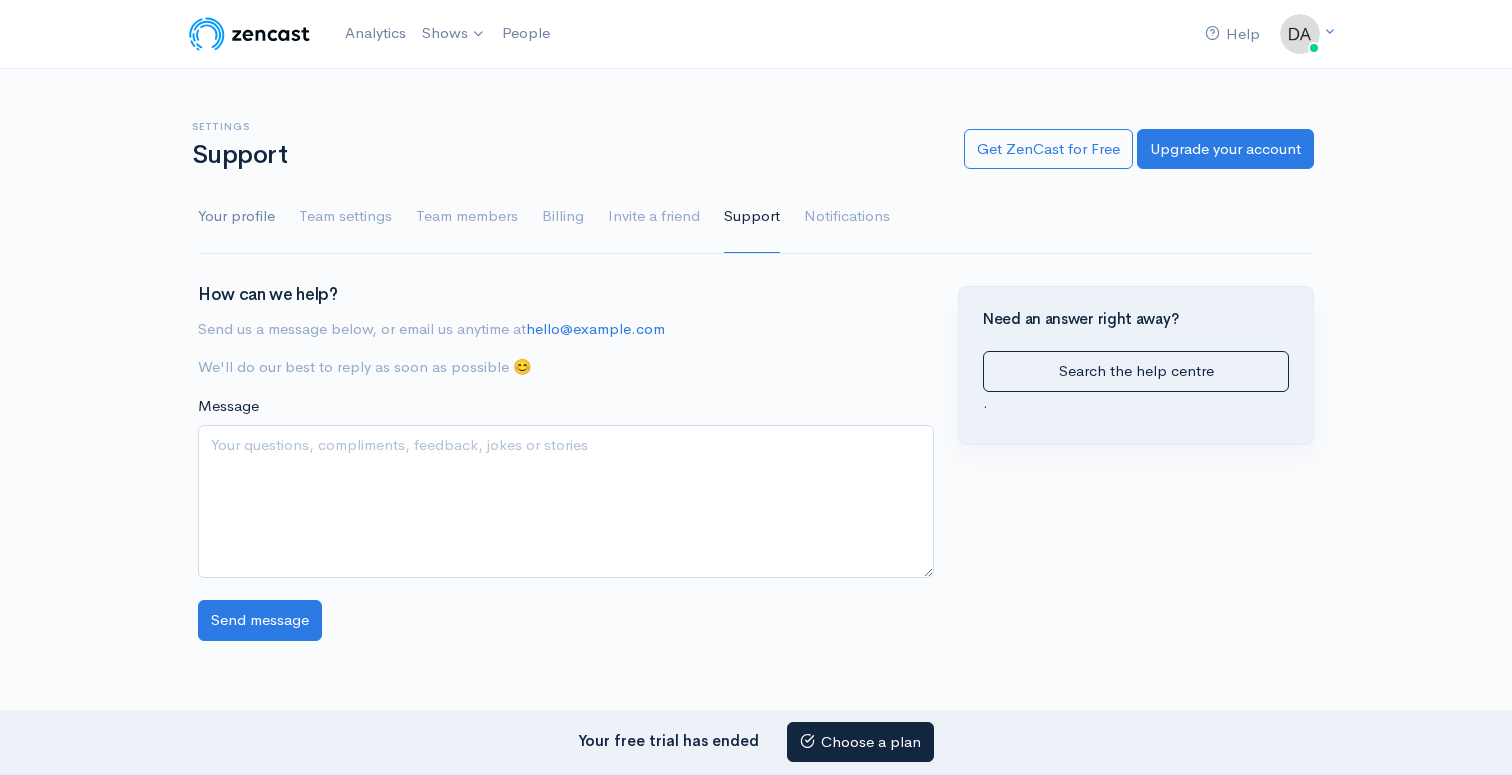 click on "Your profile" at bounding box center (236, 217) 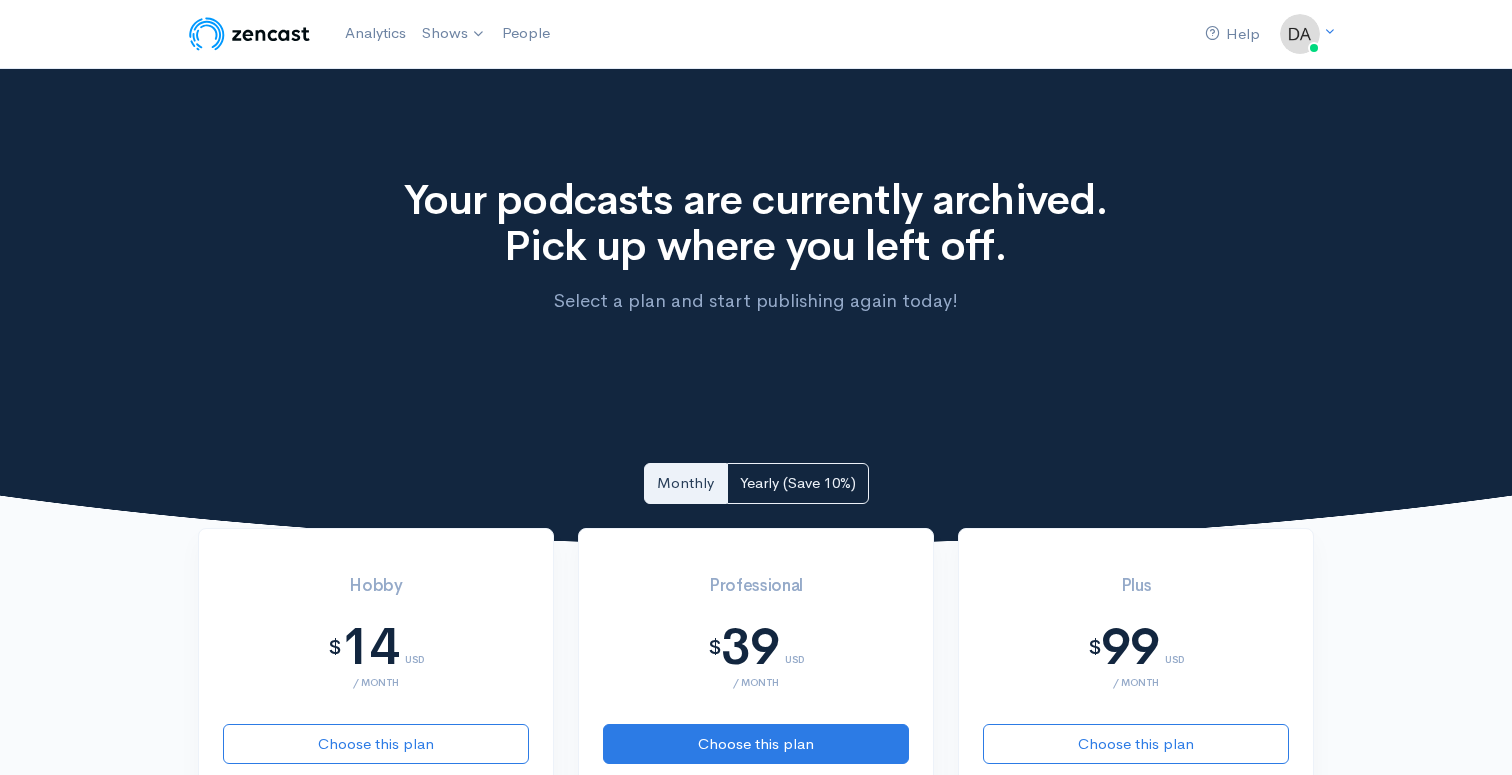 click at bounding box center (249, 34) 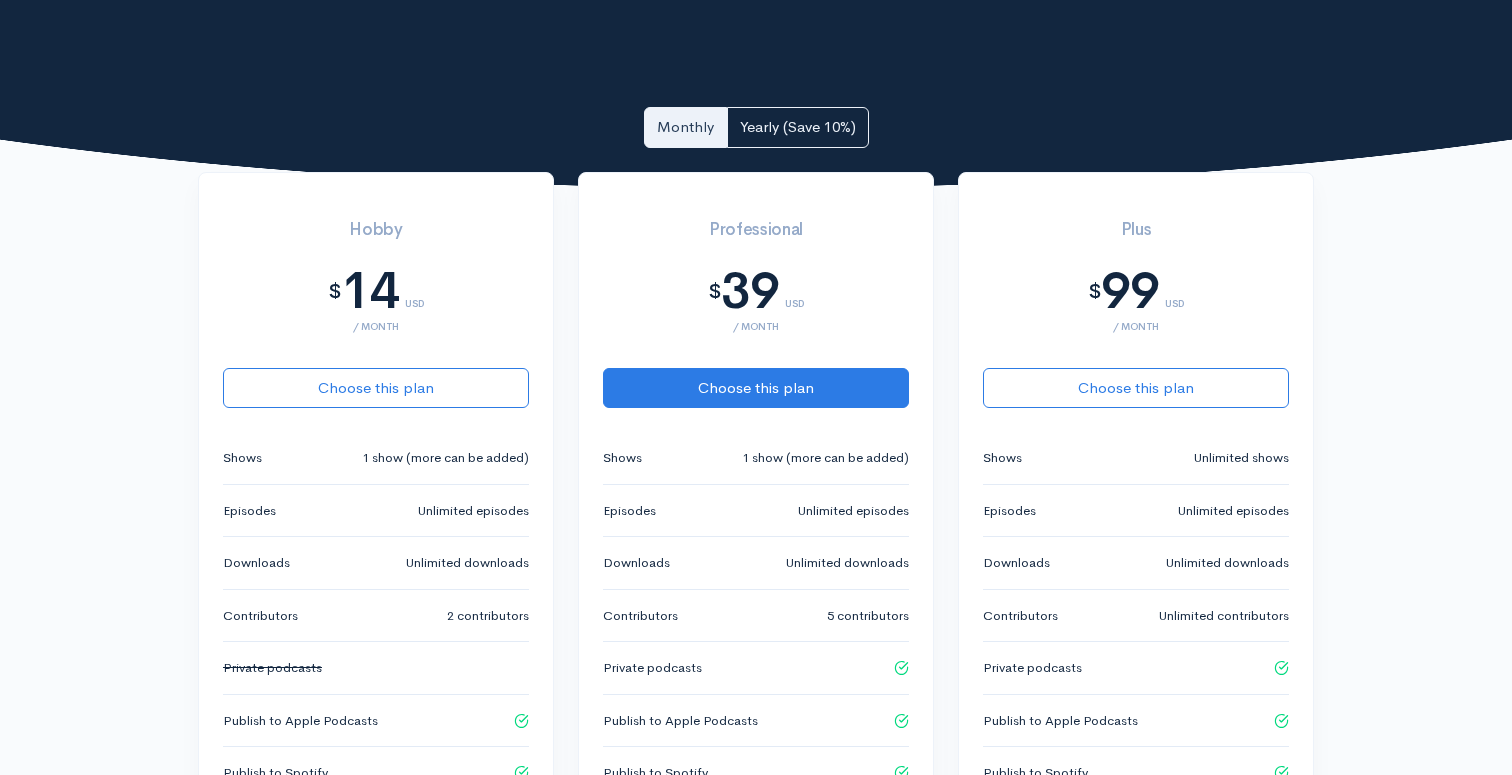 scroll, scrollTop: 0, scrollLeft: 0, axis: both 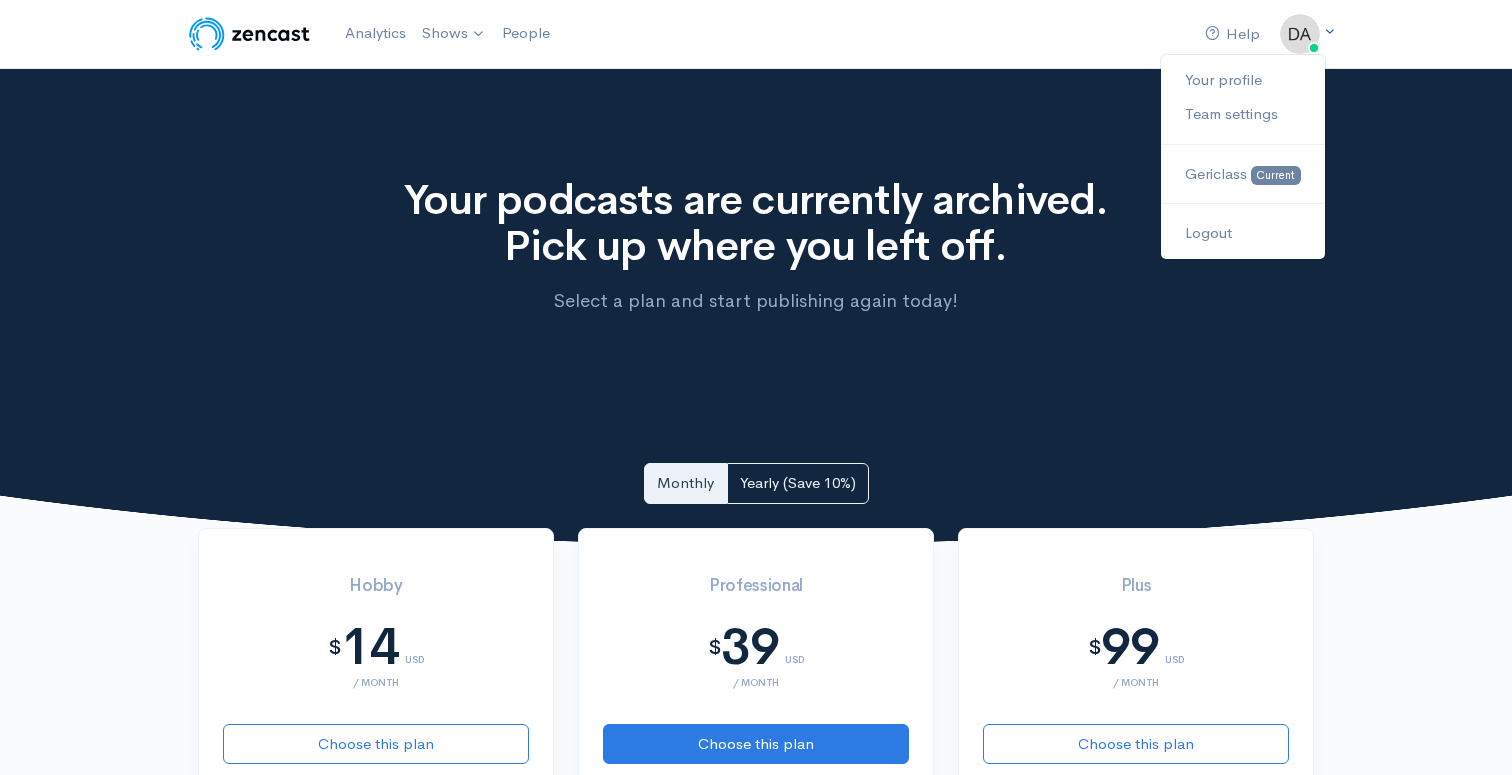 click at bounding box center [1300, 34] 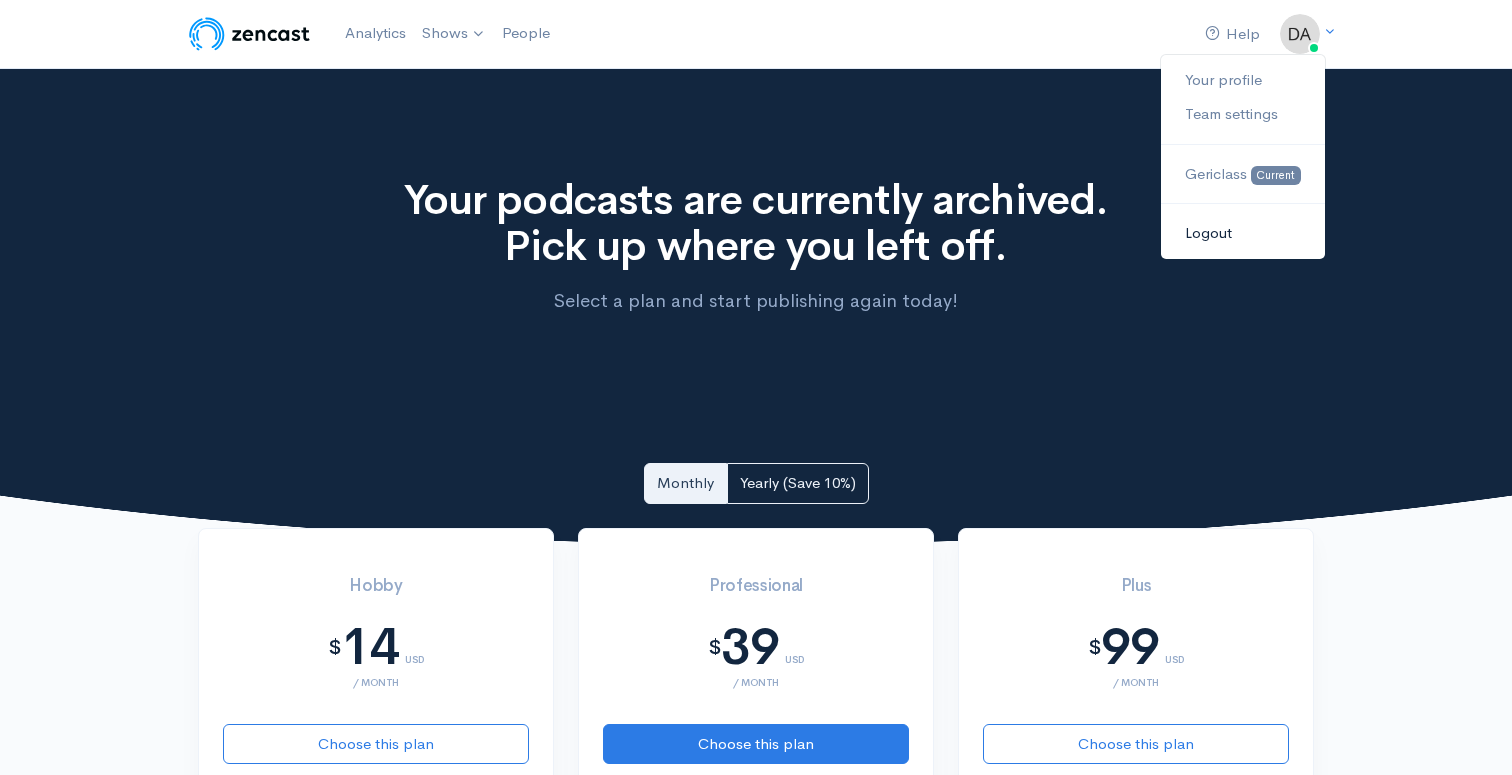 click on "Logout" at bounding box center (1243, 233) 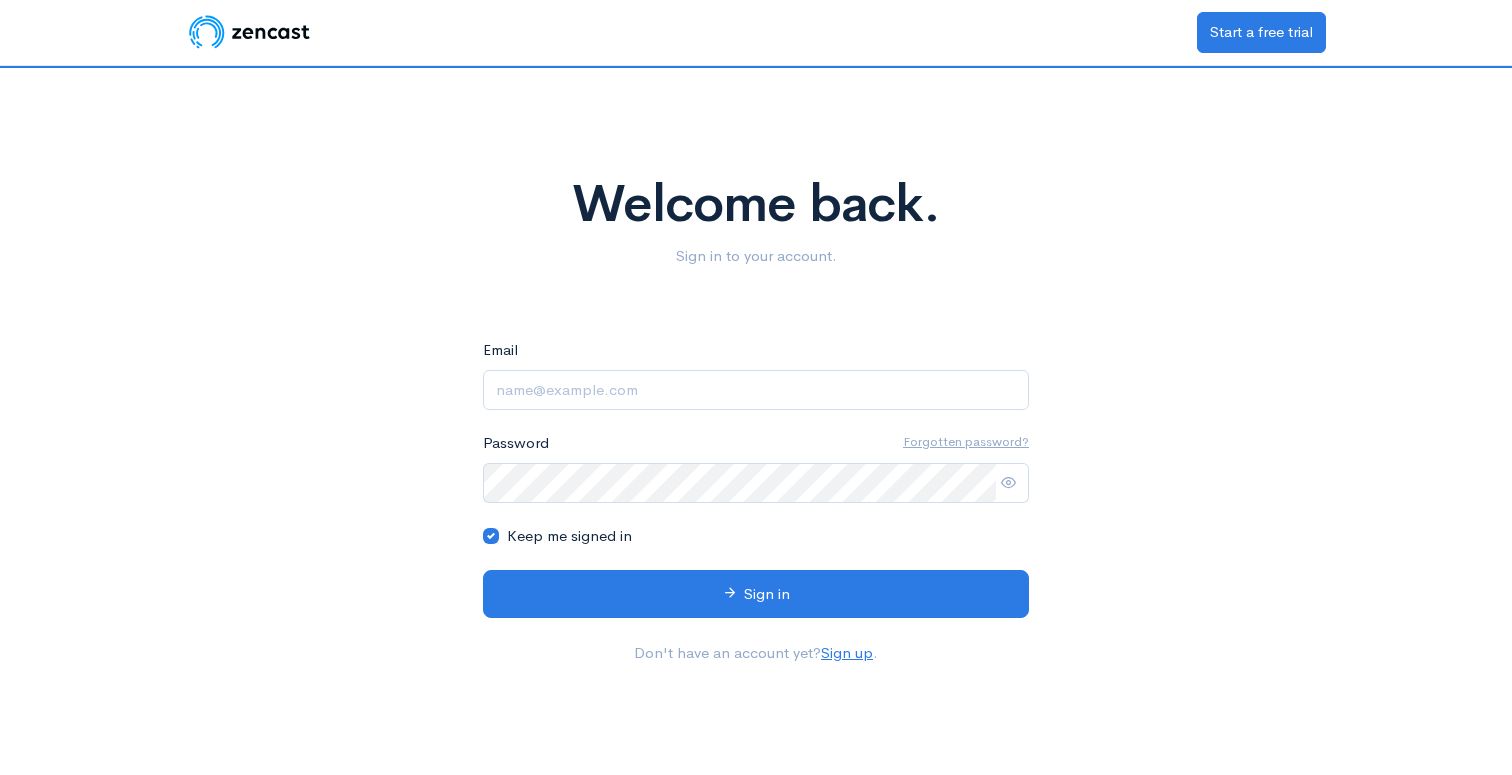 scroll, scrollTop: 0, scrollLeft: 0, axis: both 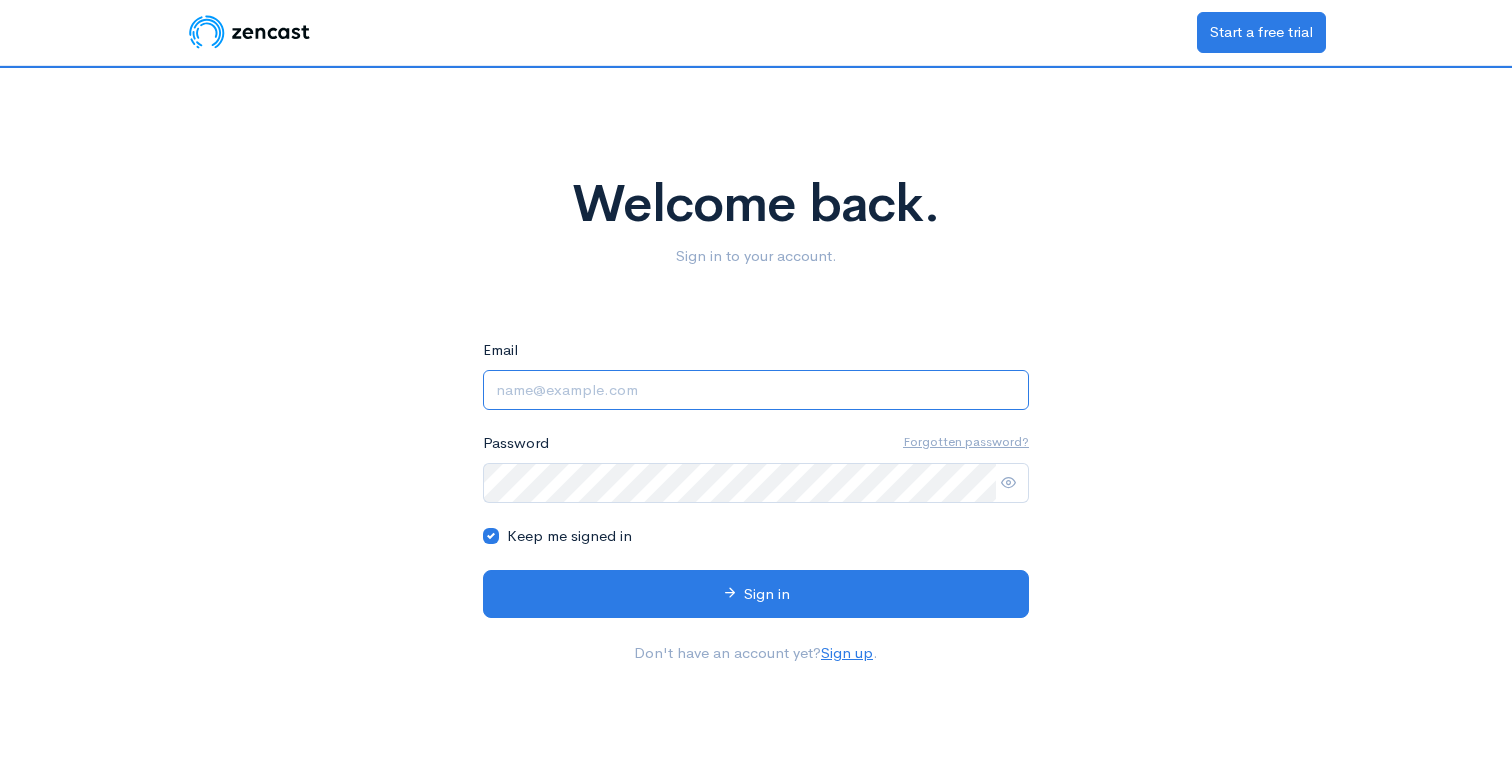 type on "dca_gomes@example.com" 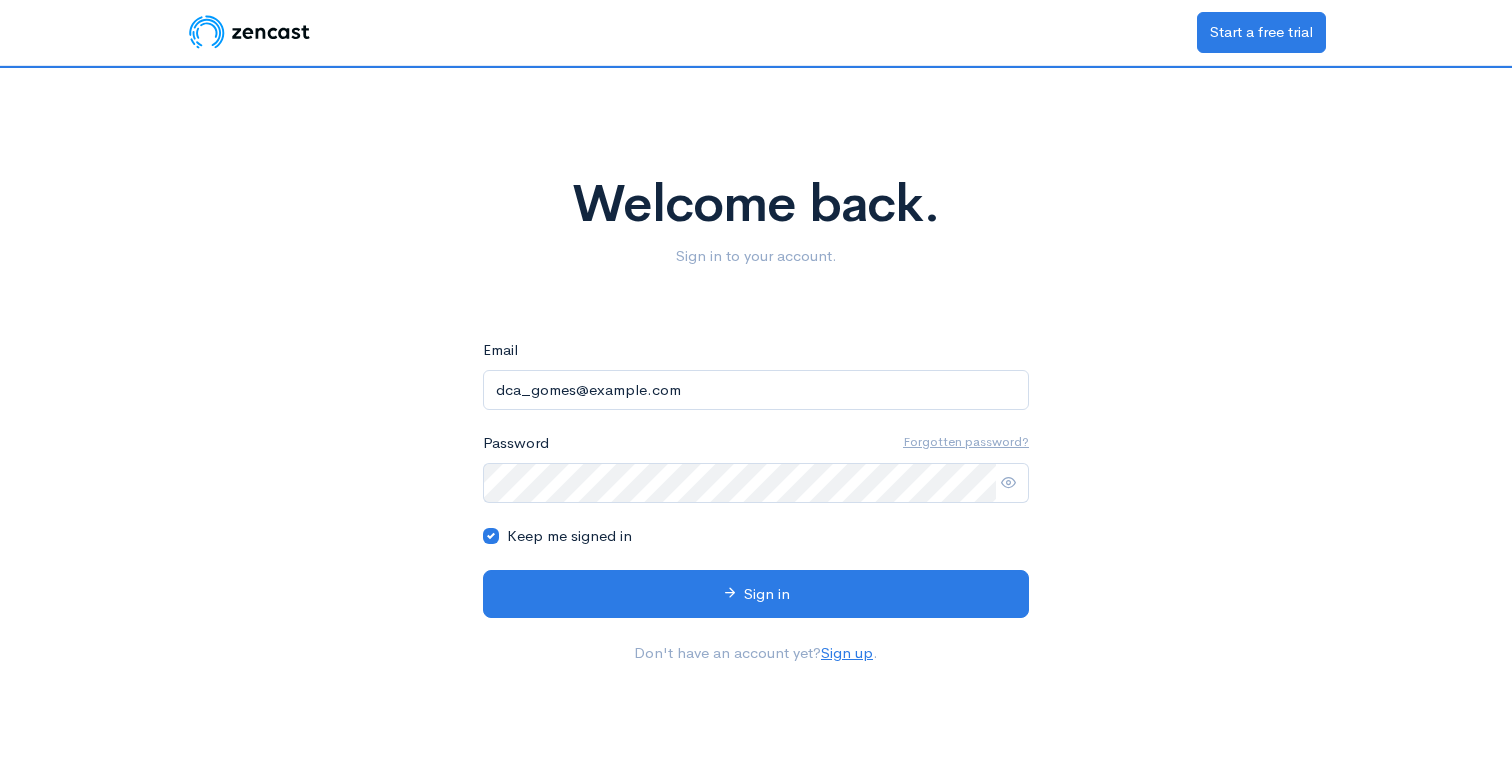 click on "Welcome back." at bounding box center (756, 204) 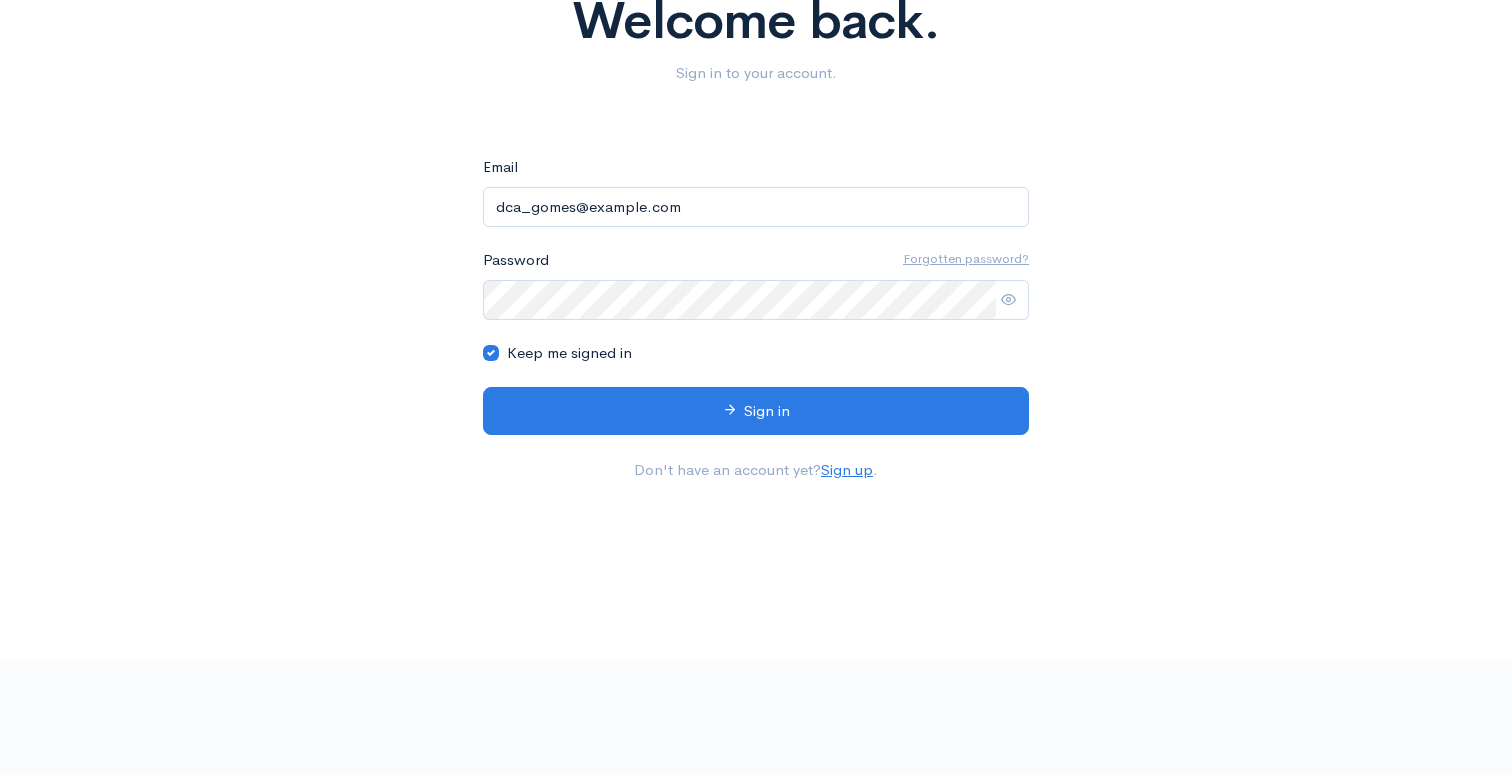 scroll, scrollTop: 0, scrollLeft: 0, axis: both 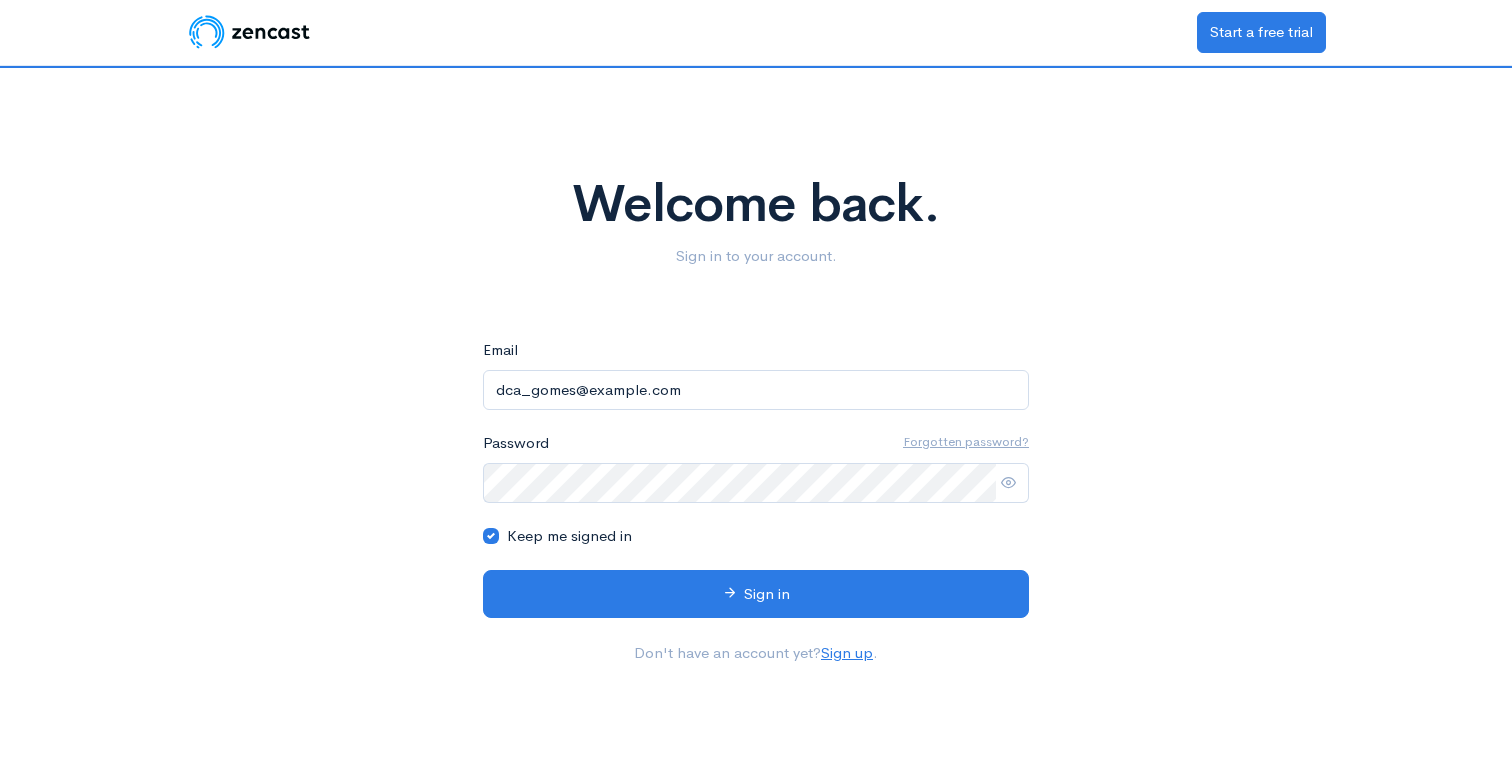 click at bounding box center [249, 32] 